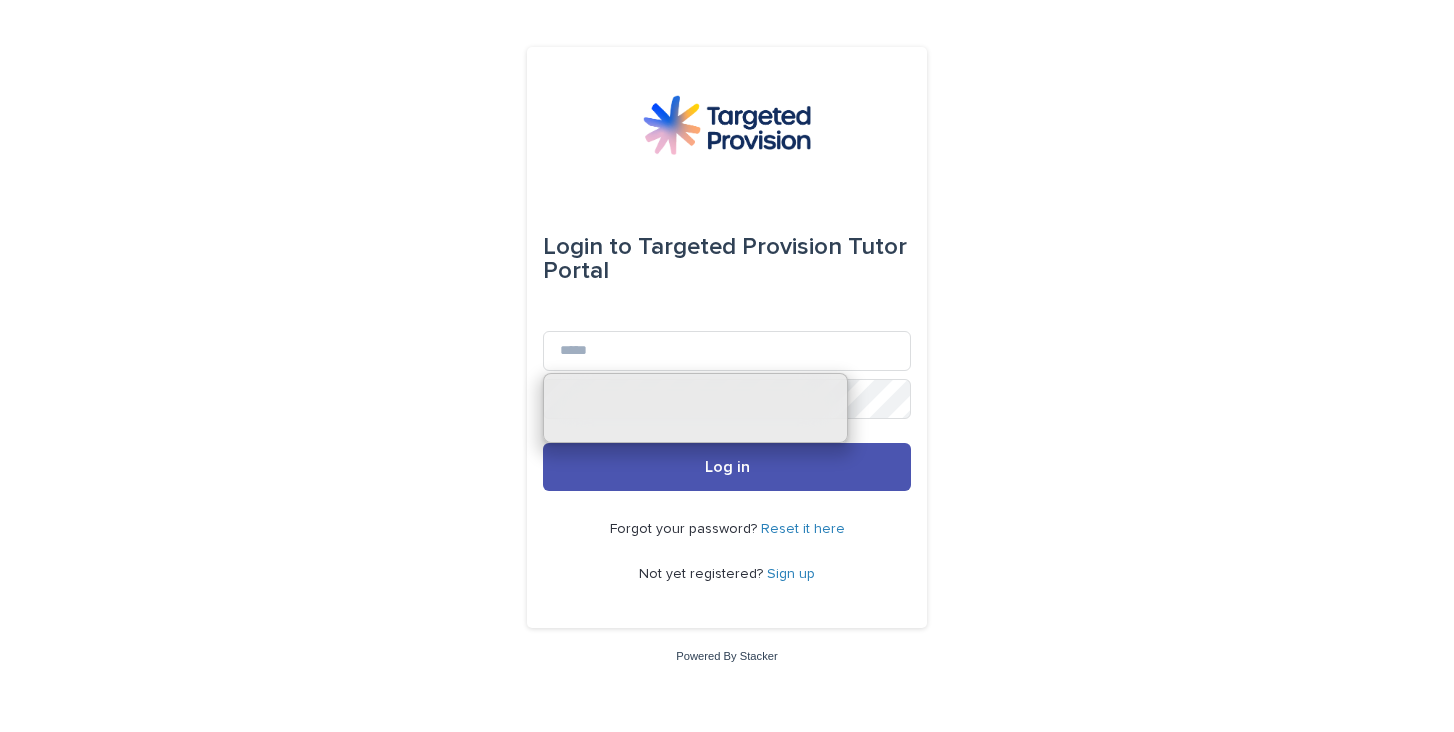 scroll, scrollTop: 0, scrollLeft: 0, axis: both 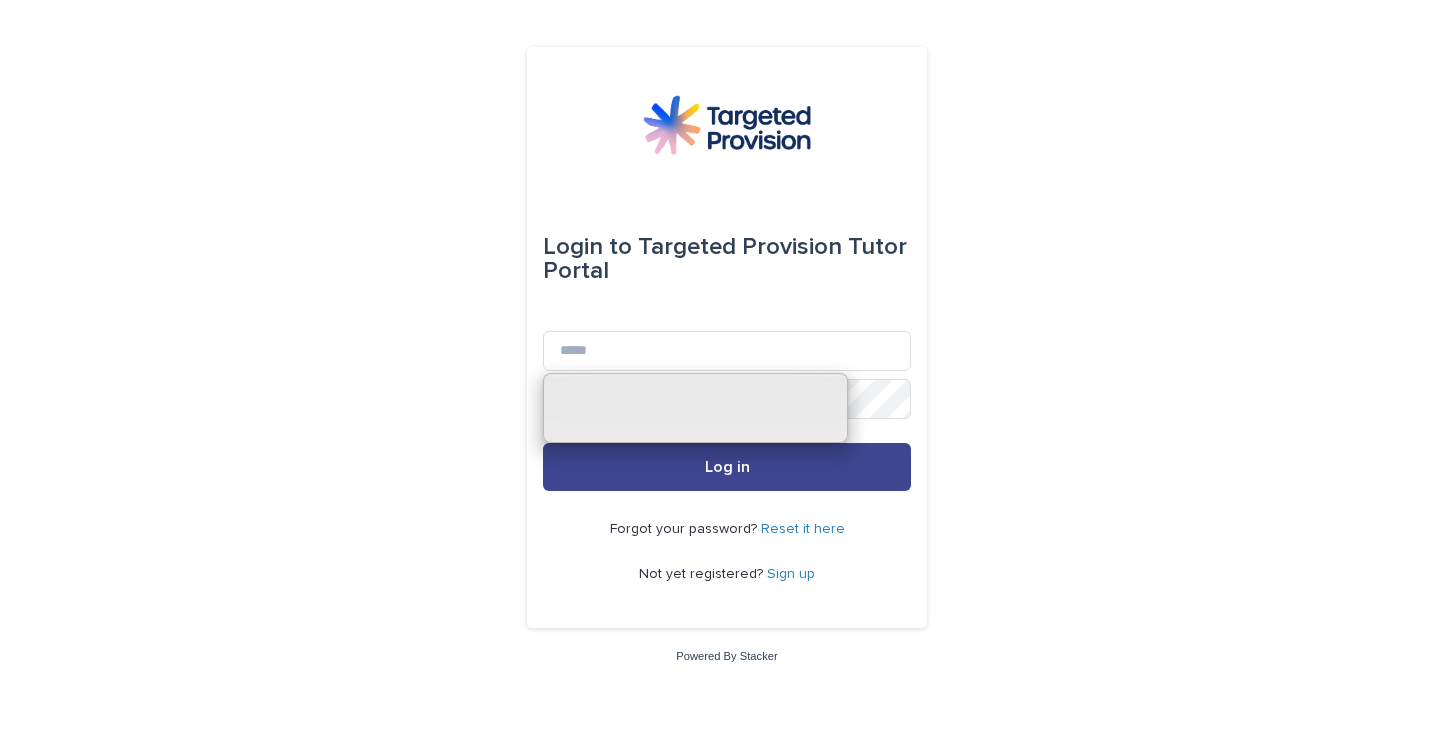 type on "**********" 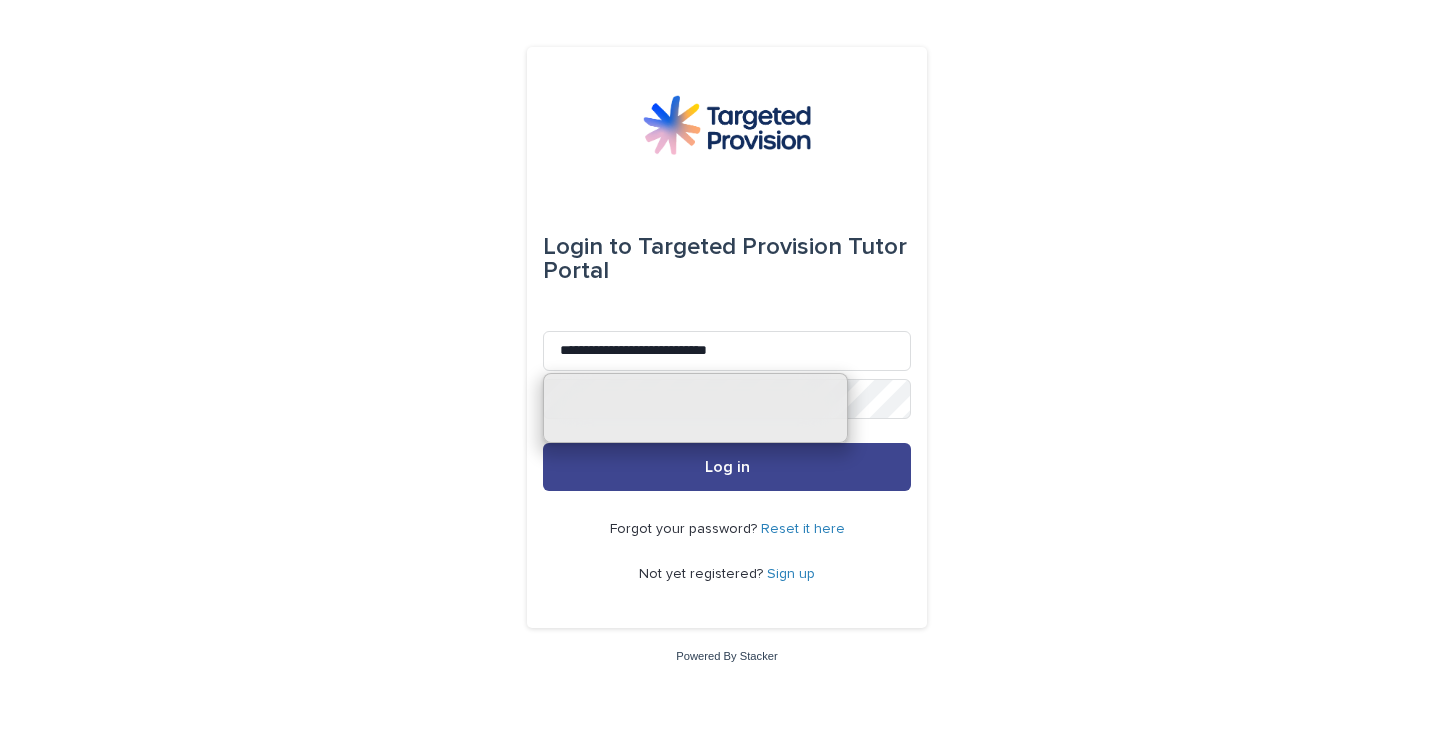 click on "Log in" at bounding box center [727, 467] 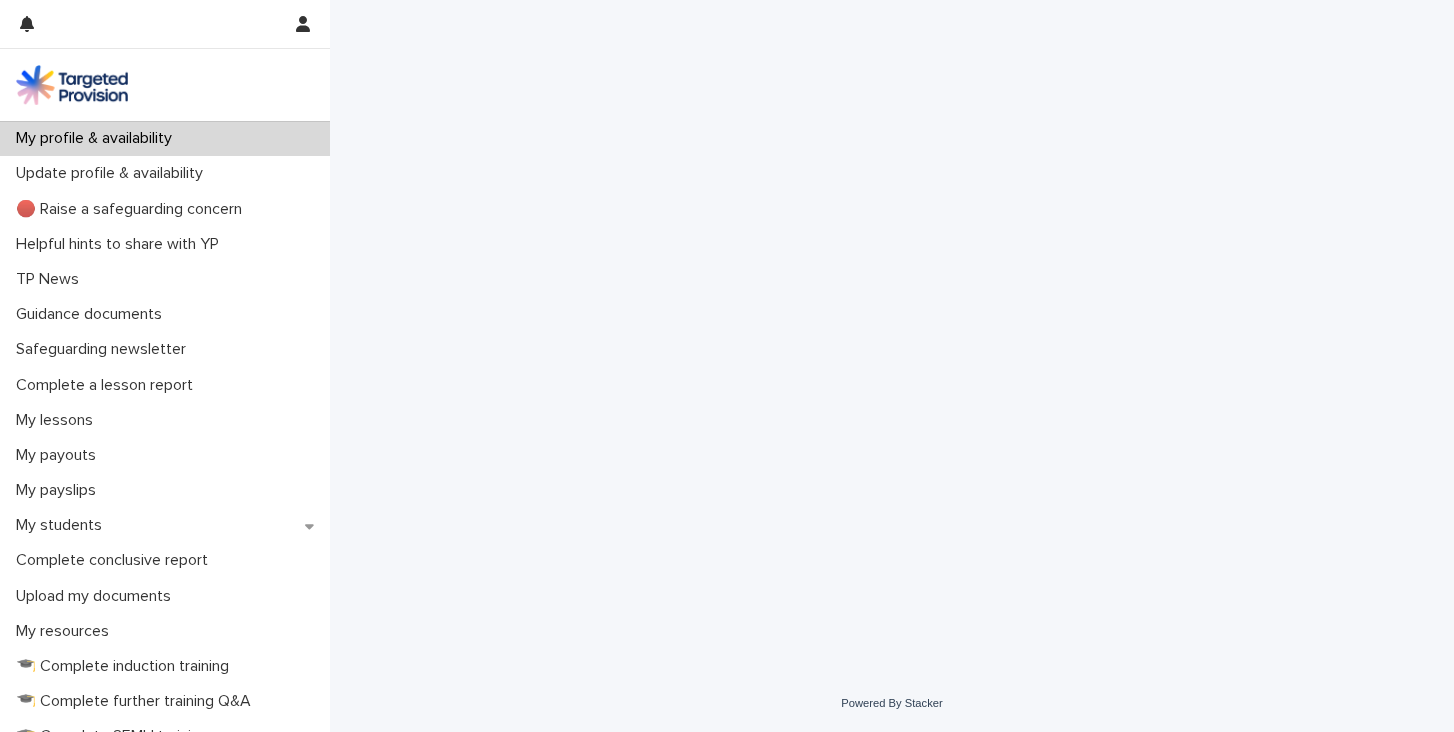 scroll, scrollTop: 0, scrollLeft: 0, axis: both 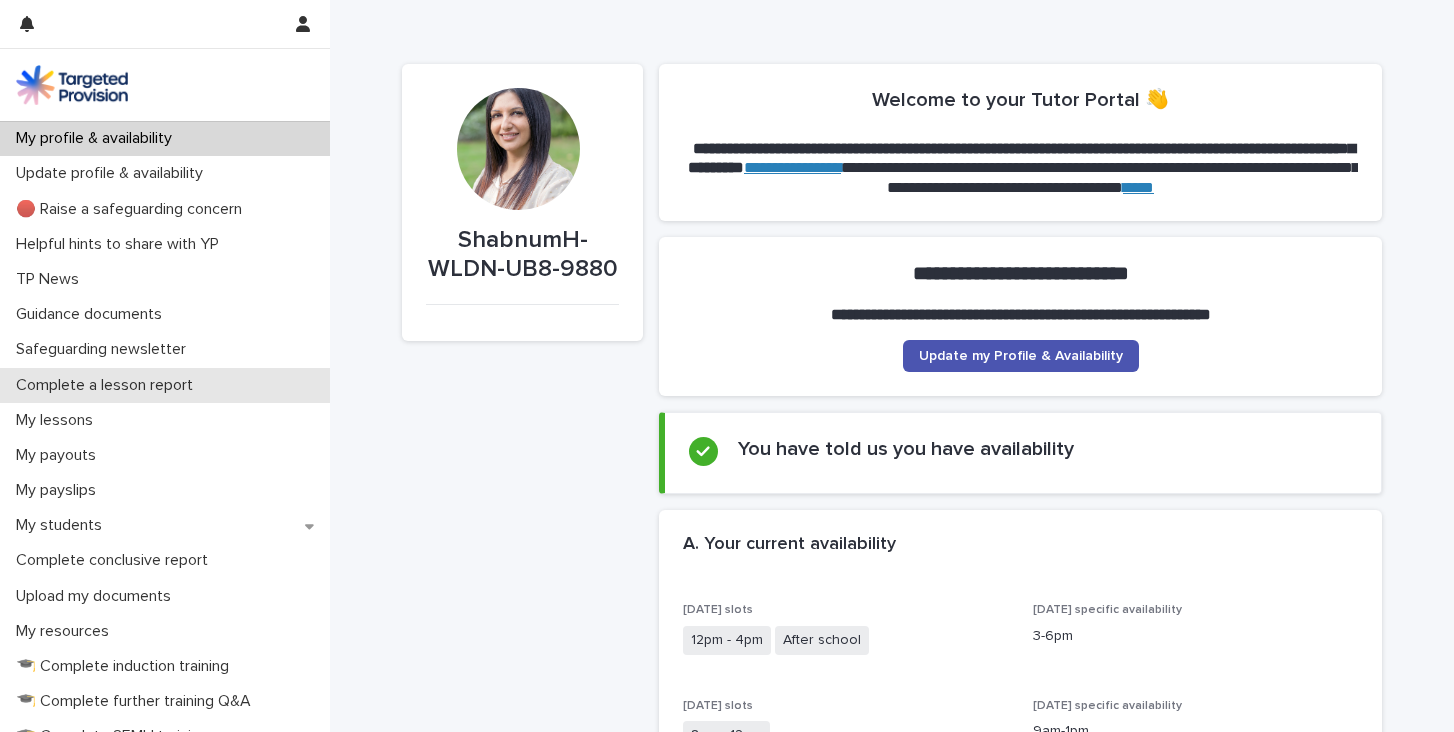 click on "Complete a lesson report" at bounding box center (108, 385) 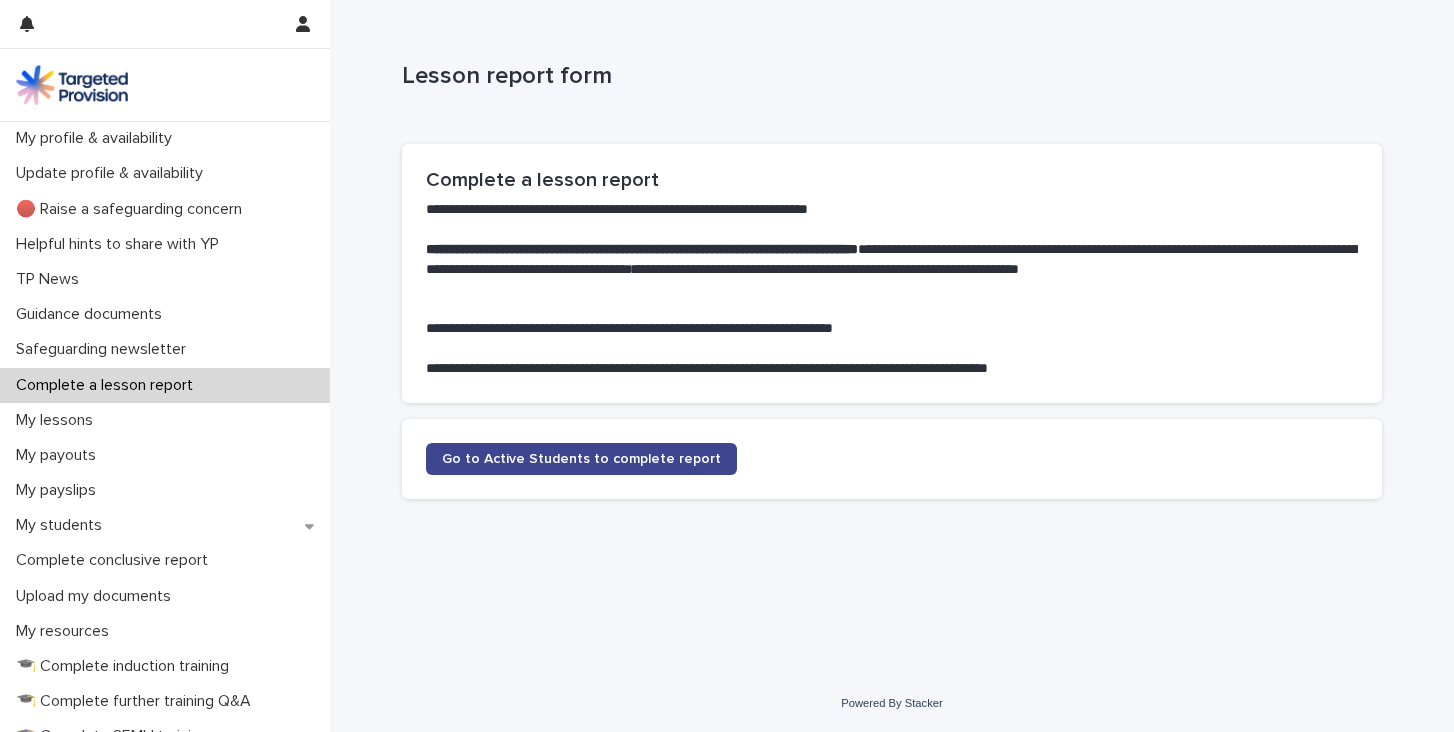 click on "Go to Active Students to complete report" at bounding box center [581, 459] 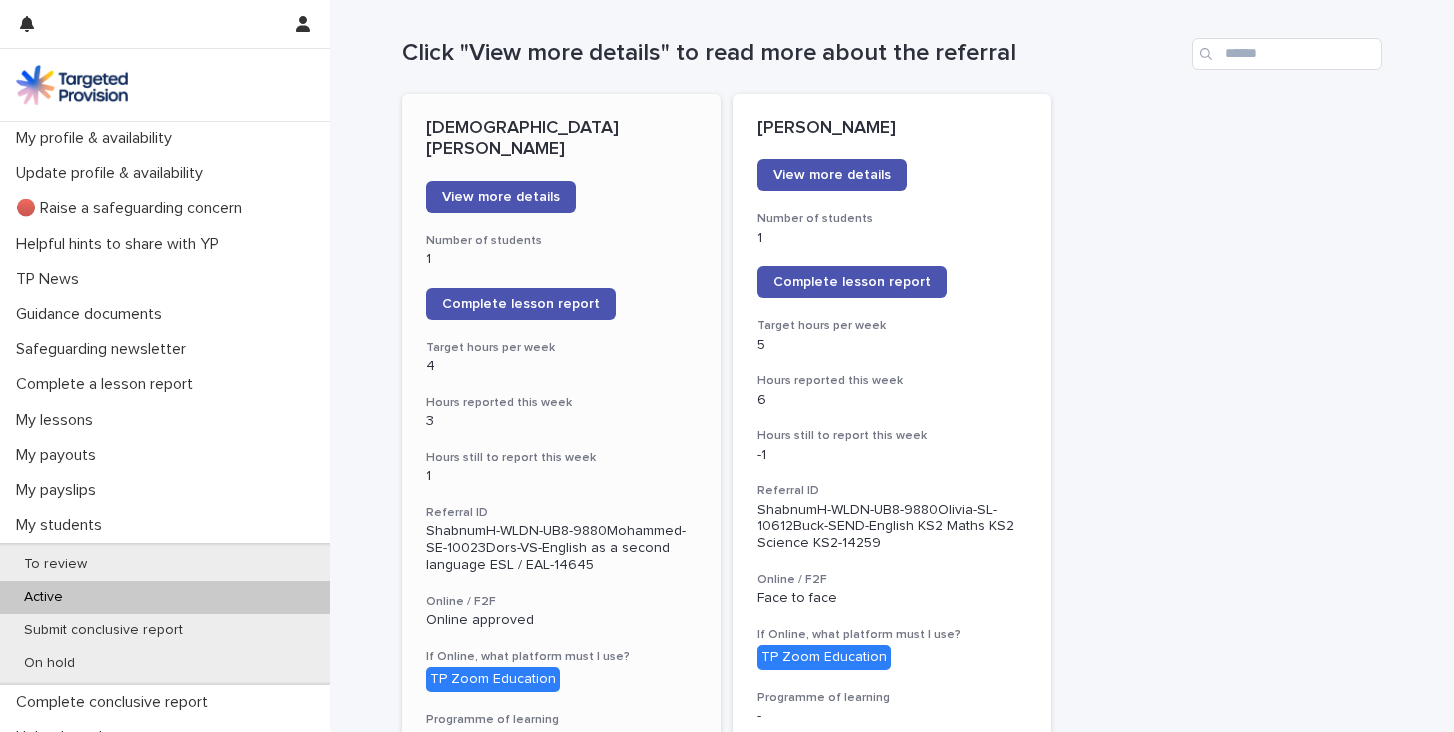 scroll, scrollTop: 203, scrollLeft: 0, axis: vertical 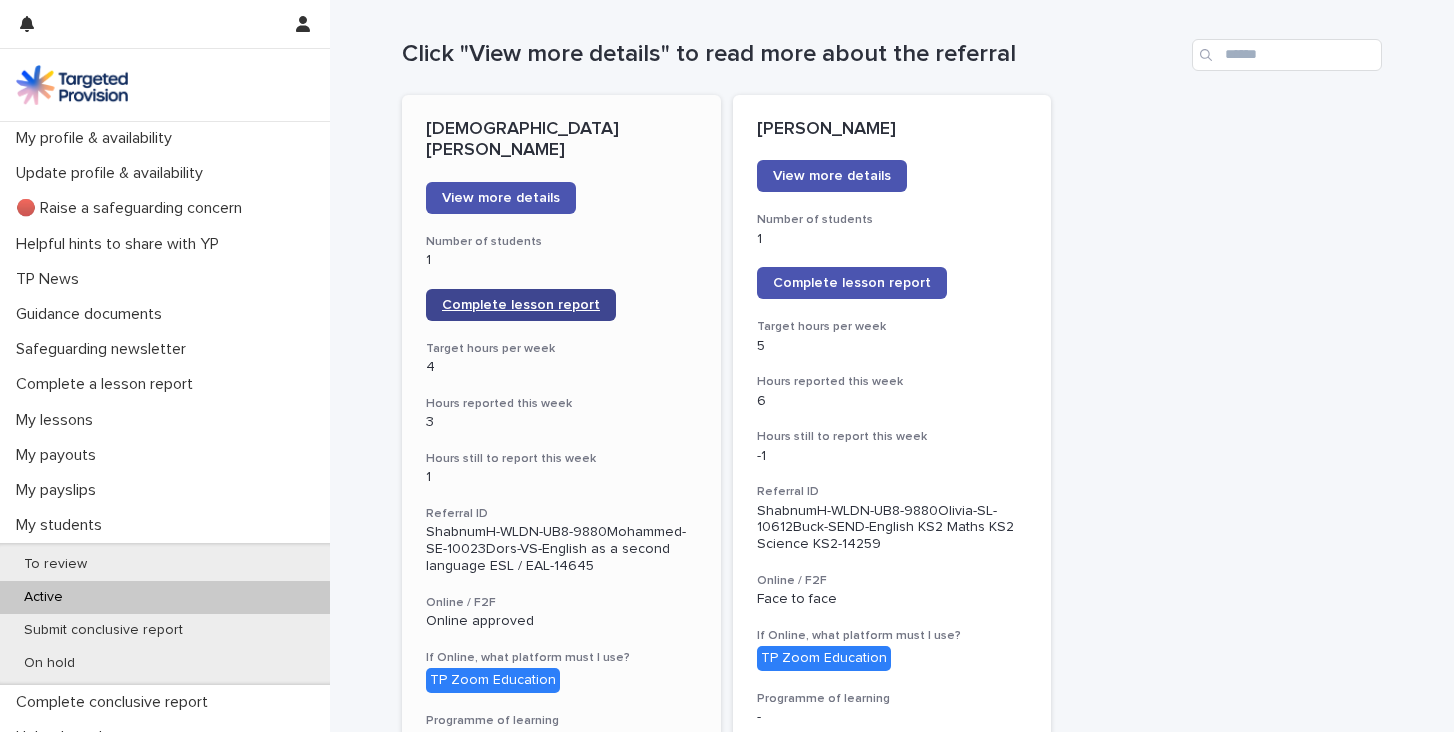 click on "Complete lesson report" at bounding box center (521, 305) 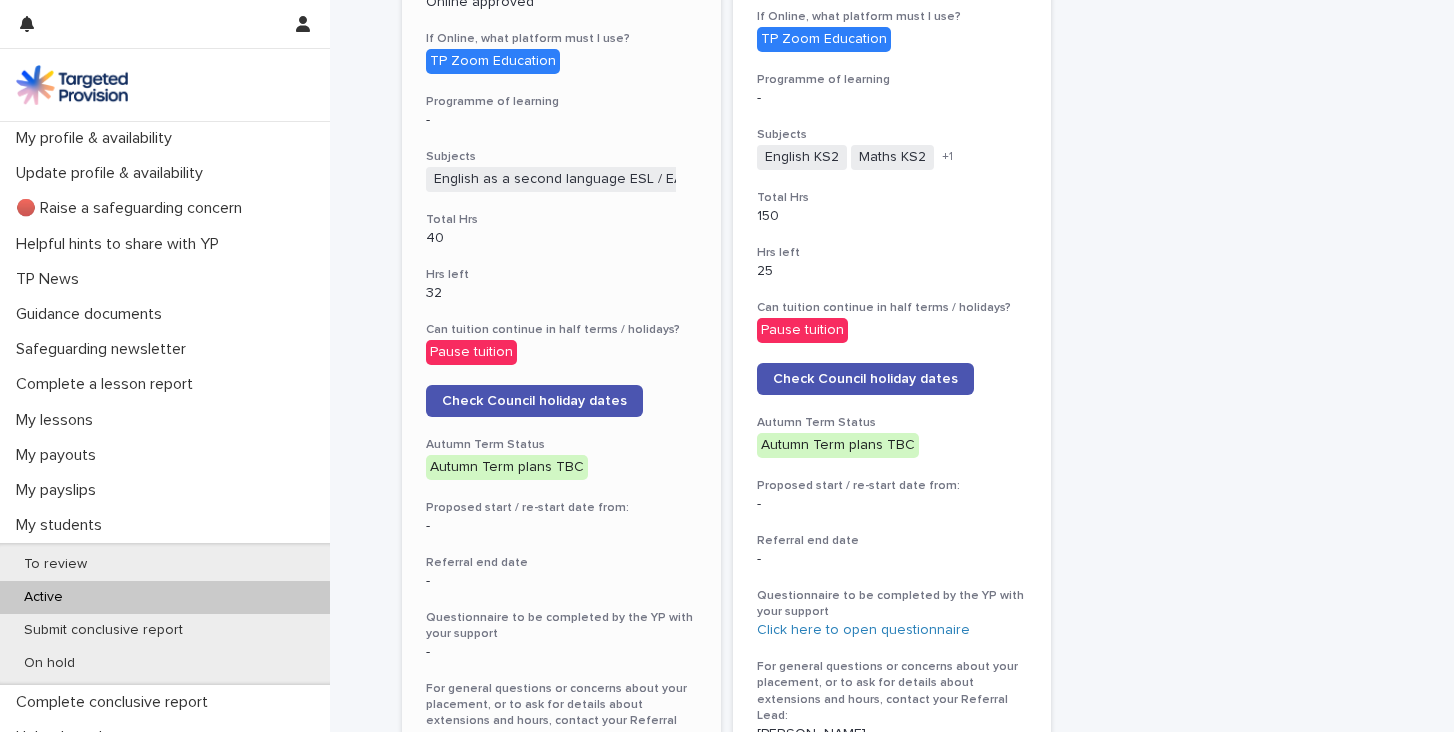 scroll, scrollTop: 837, scrollLeft: 0, axis: vertical 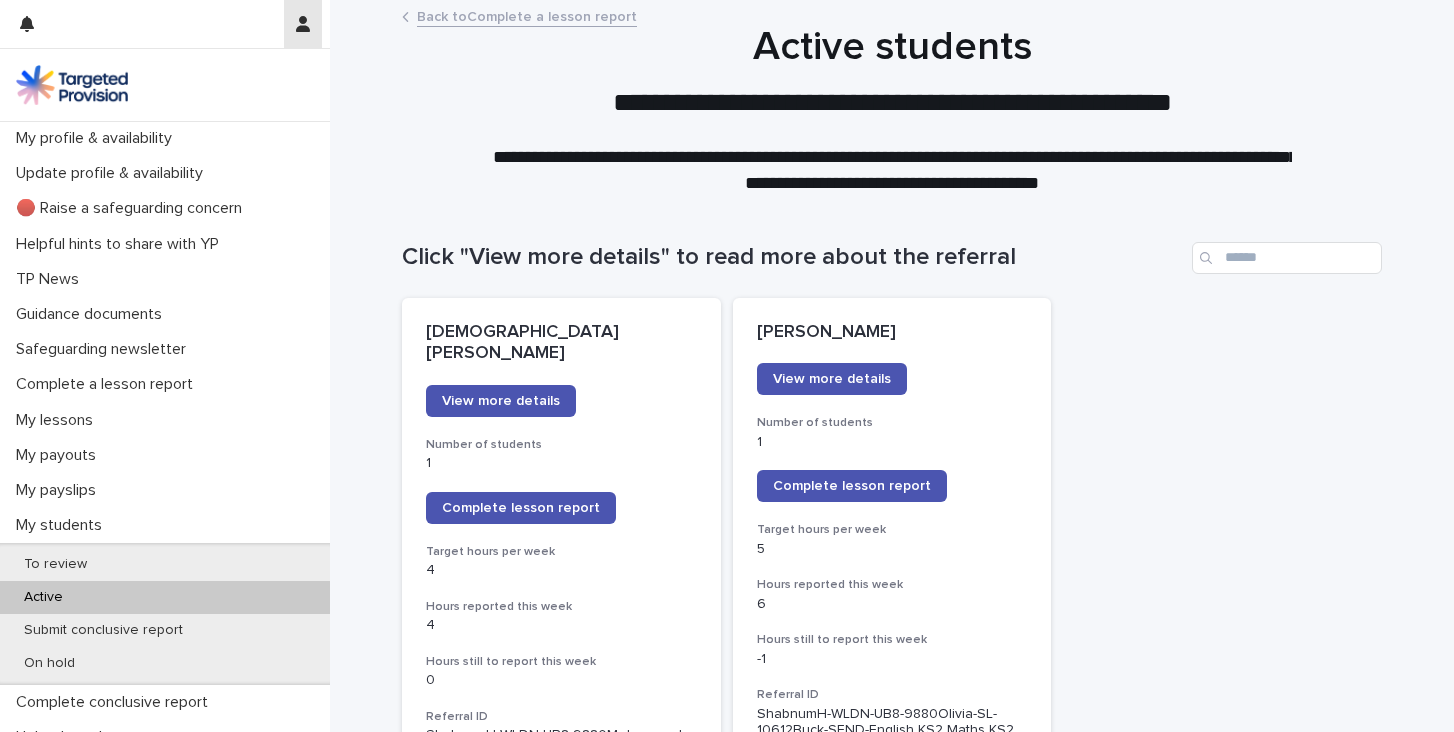 click at bounding box center [303, 24] 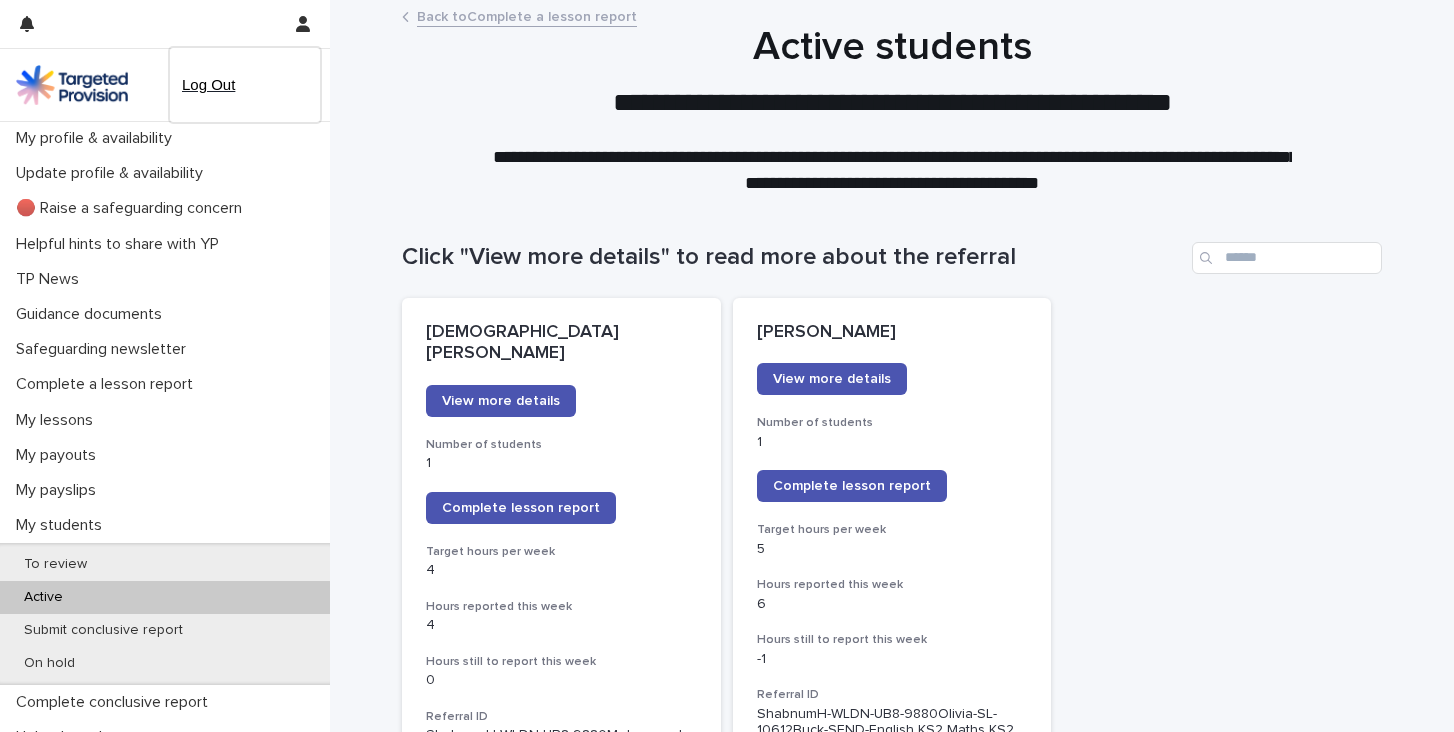 click on "Log Out" at bounding box center [245, 85] 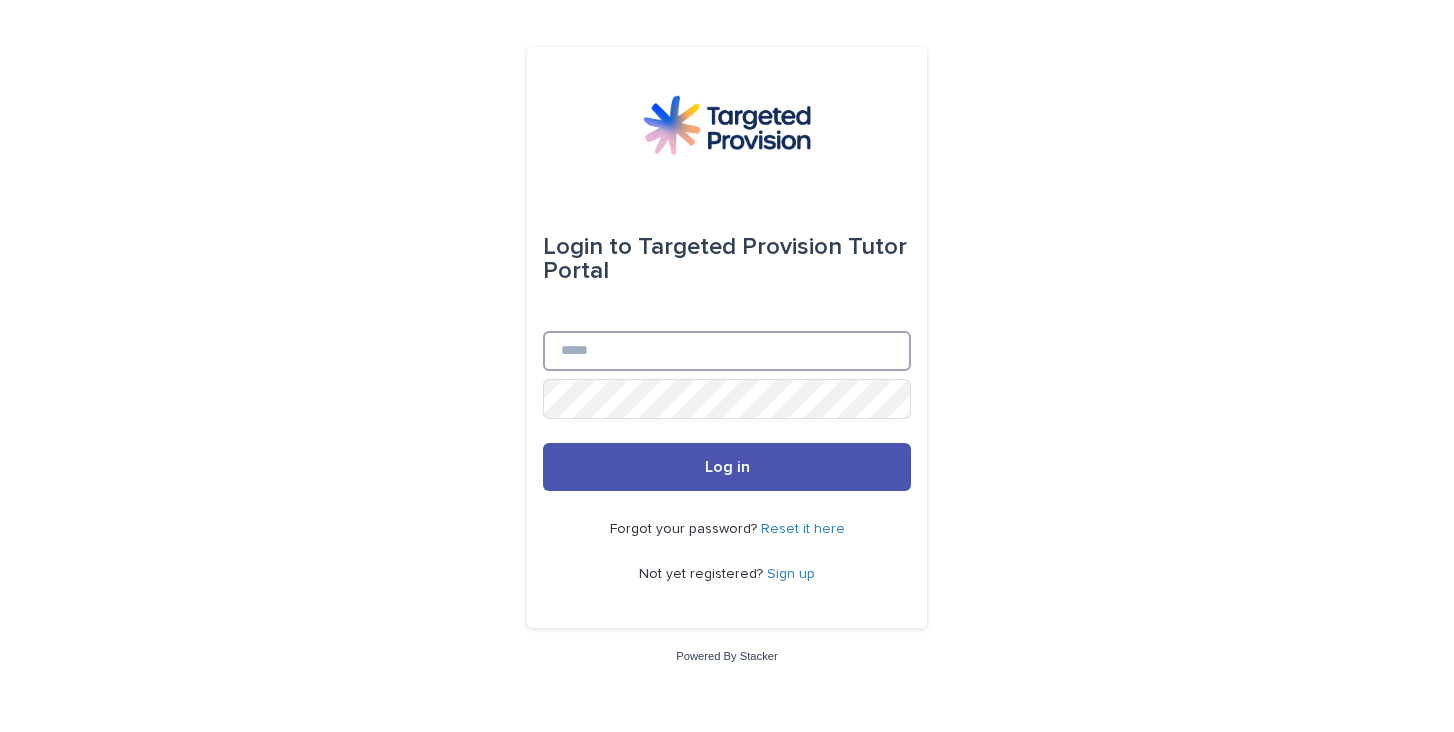 type on "**********" 